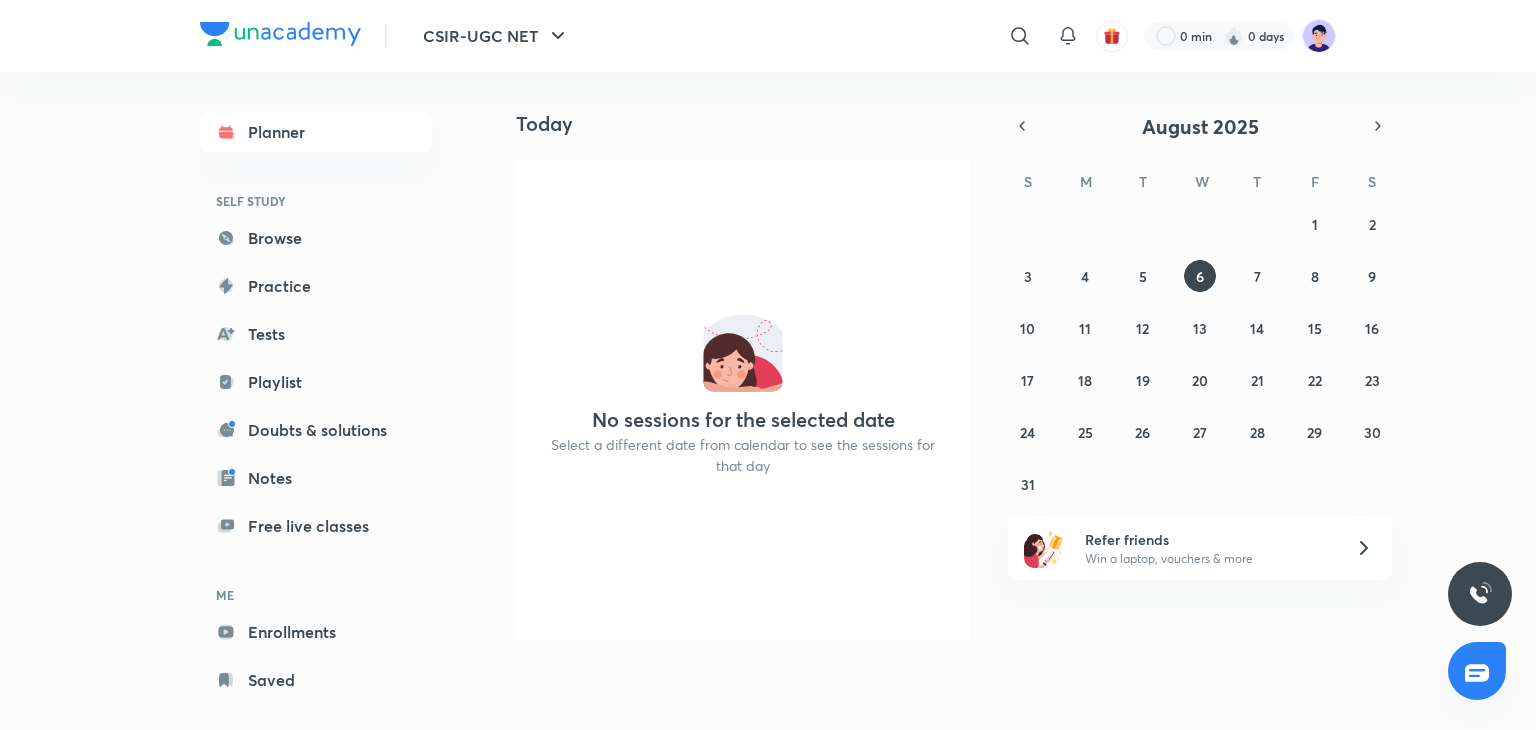 scroll, scrollTop: 0, scrollLeft: 0, axis: both 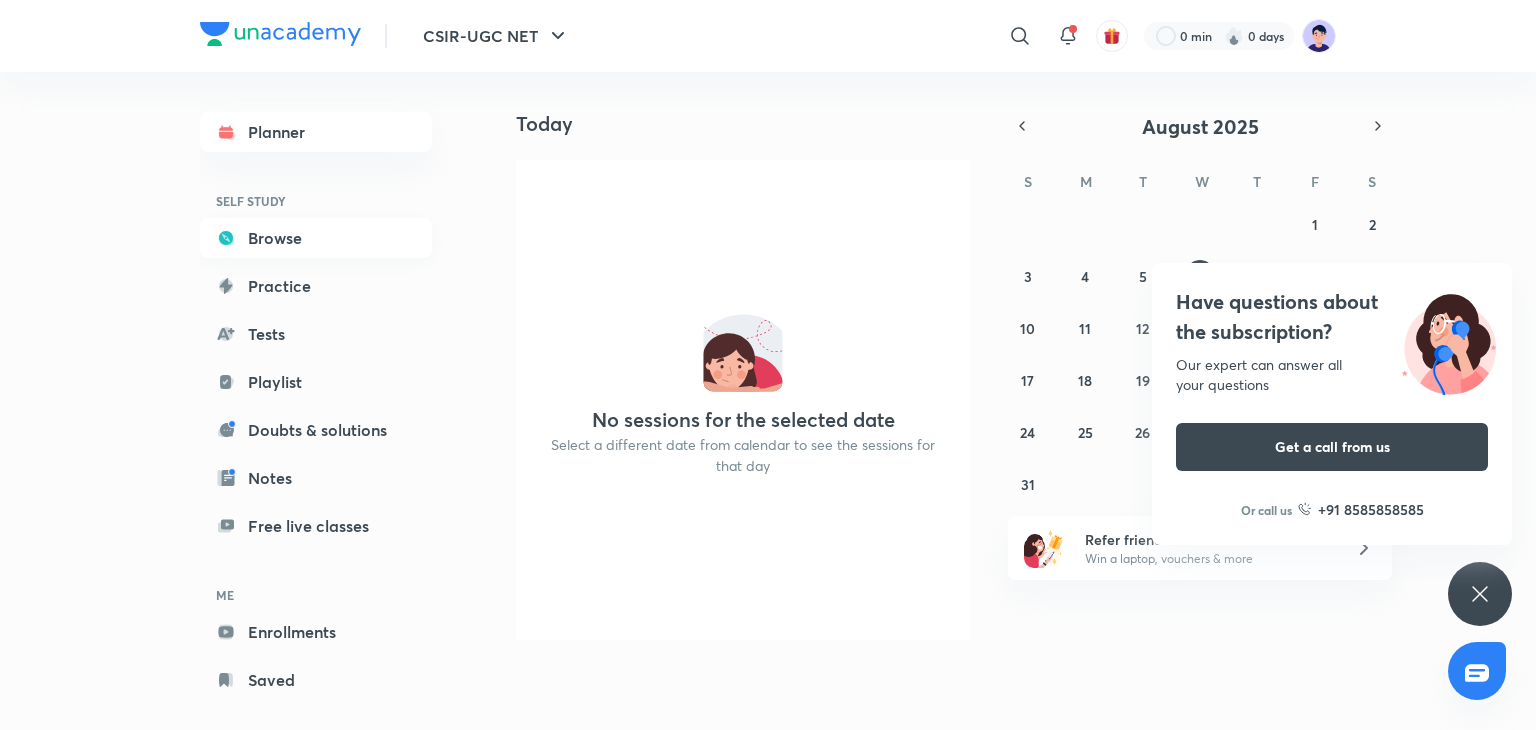click on "Browse" at bounding box center (316, 238) 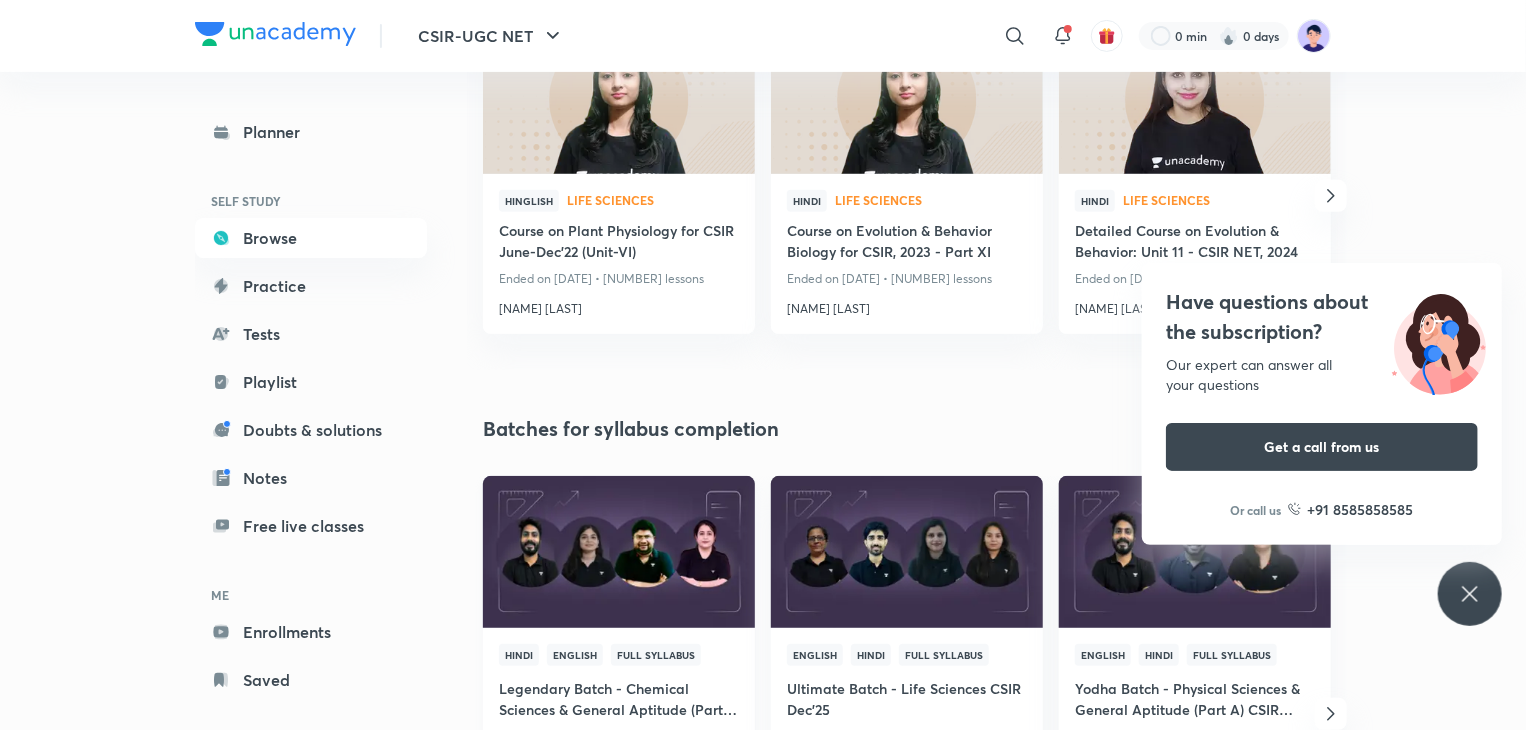 scroll, scrollTop: 0, scrollLeft: 0, axis: both 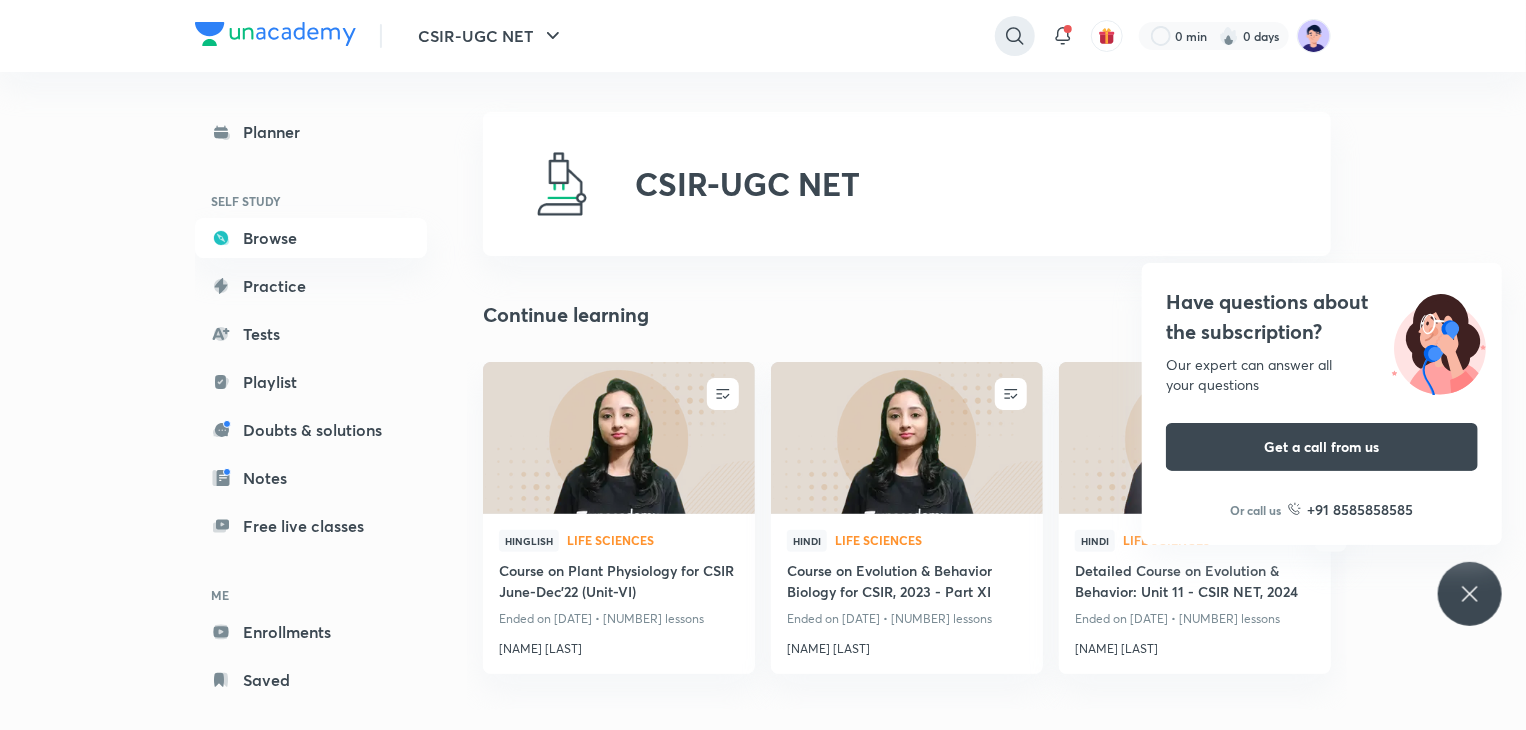 click 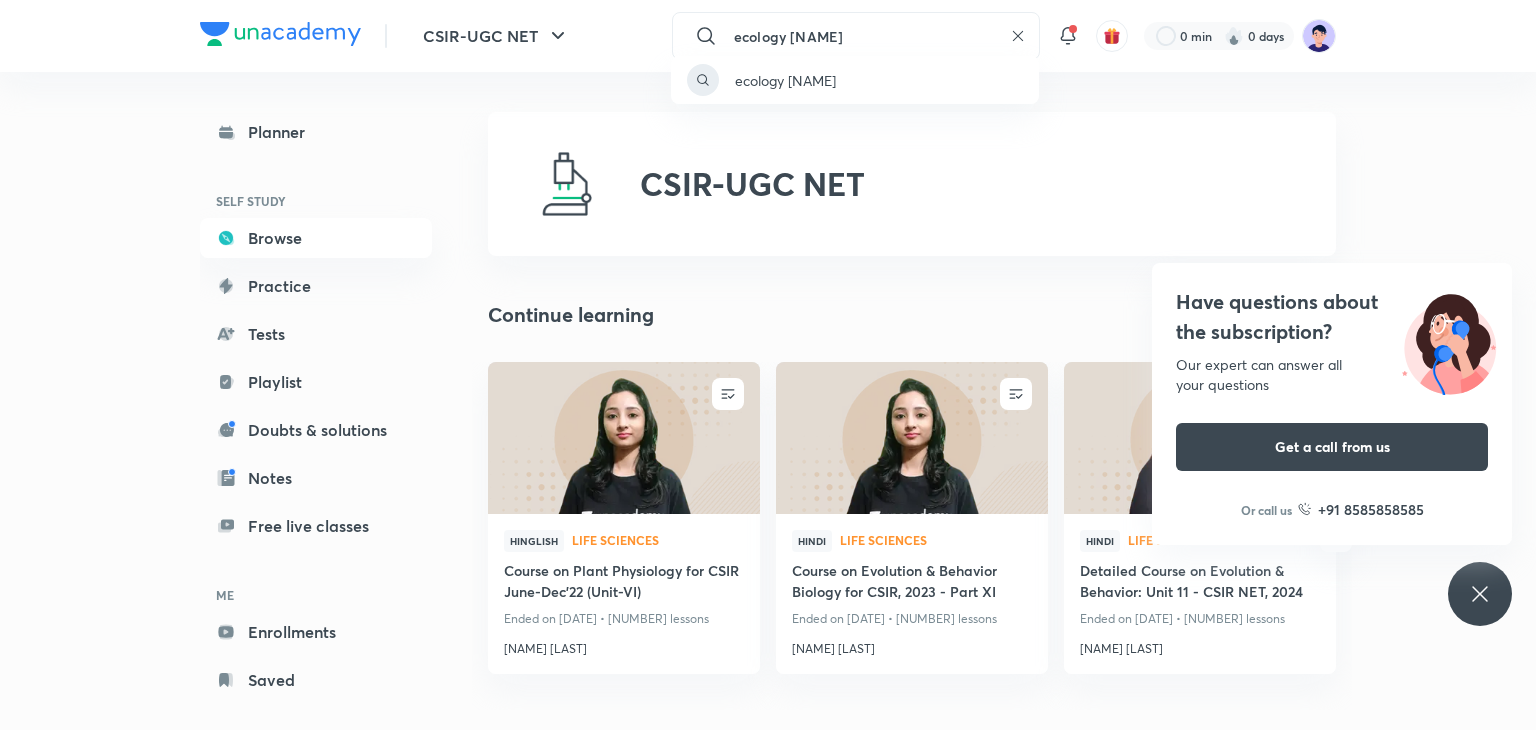 type on "ecology [NAME]" 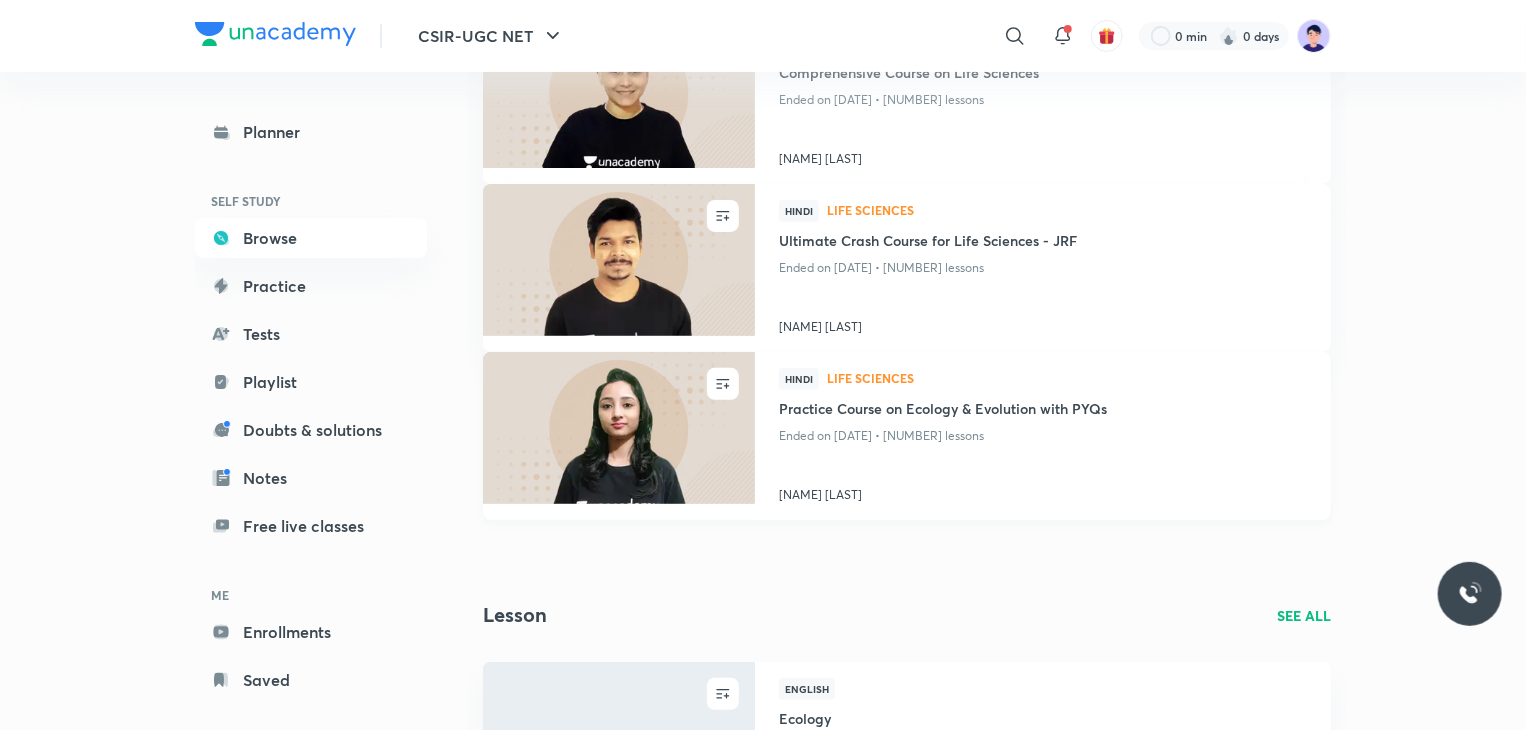 scroll, scrollTop: 0, scrollLeft: 0, axis: both 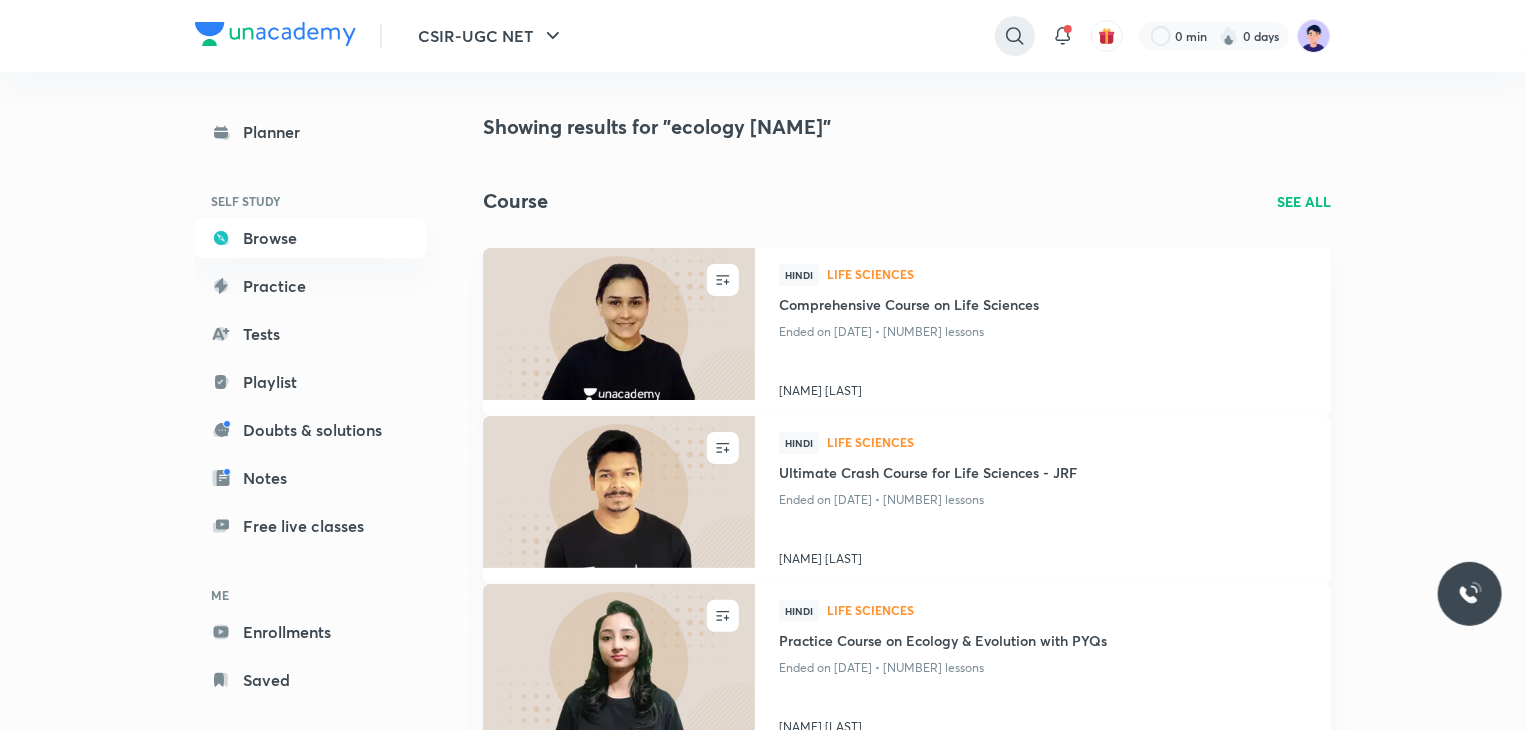 click 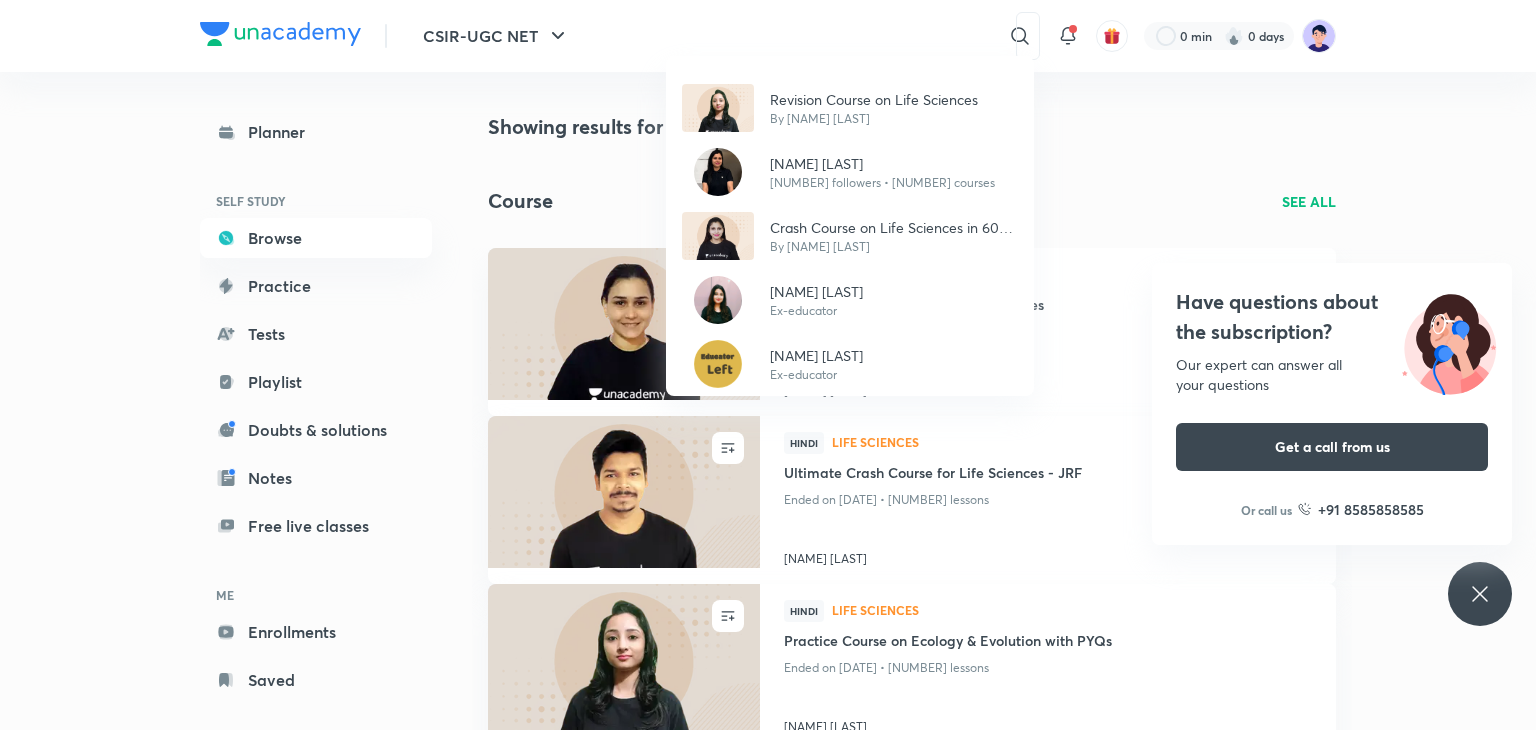 click on "Revision Course on Life Sciences By [NAME] [LAST] [NUMBER] followers • [NUMBER] courses Crash Course on Life Sciences in 60 days By [NAME] [LAST] [NAME] [LAST] Ex-educator [NAME] [LAST] Ex-educator" at bounding box center [768, 365] 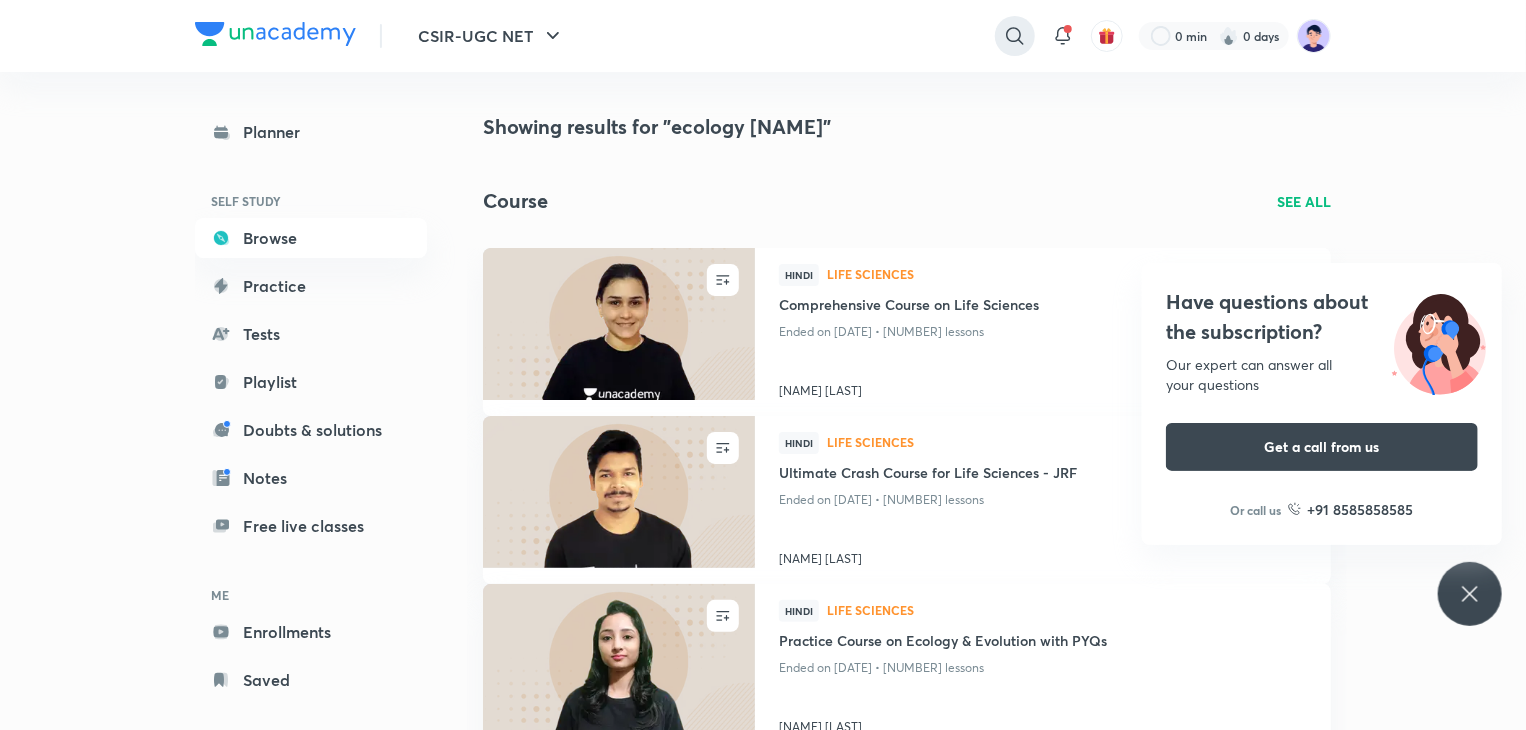 click 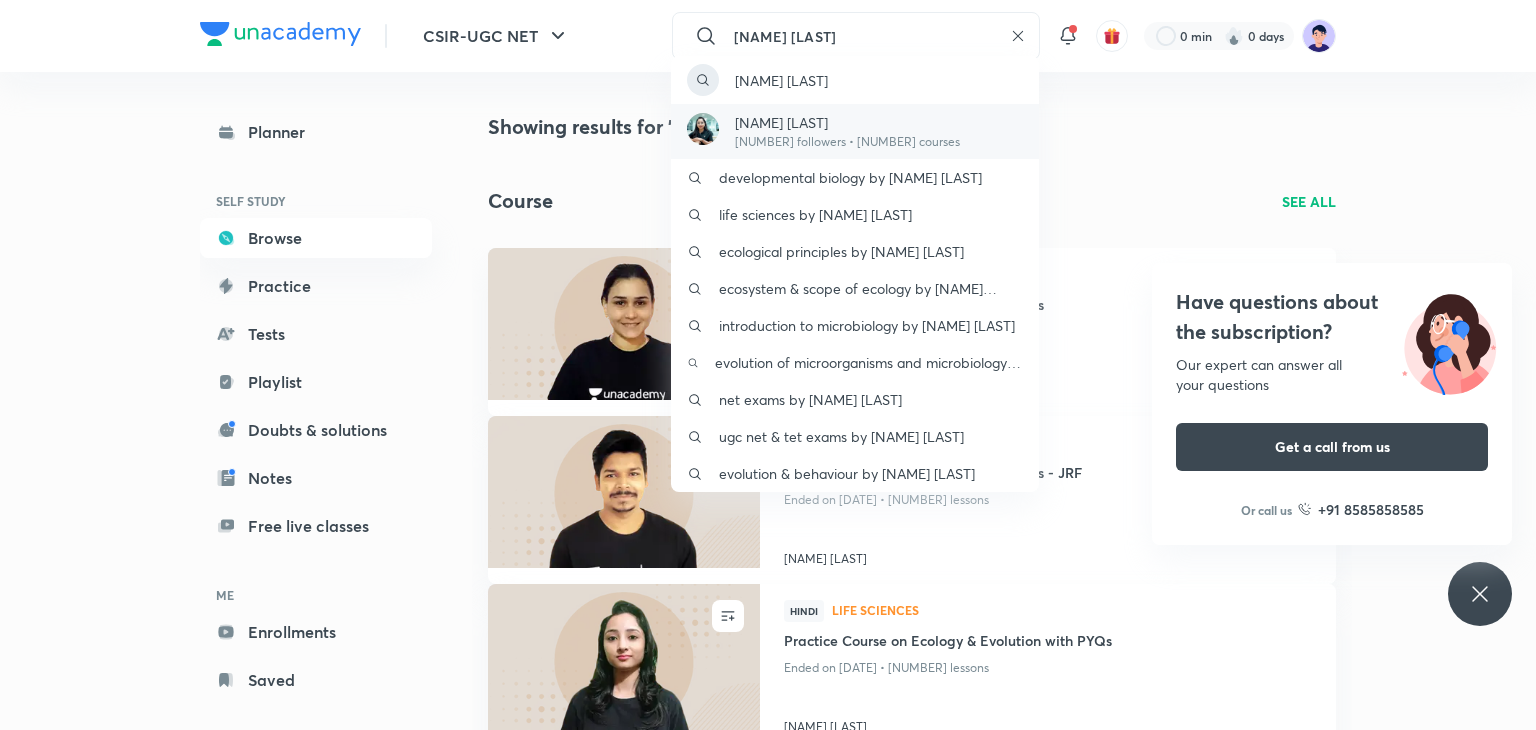 type on "[NAME] [LAST]" 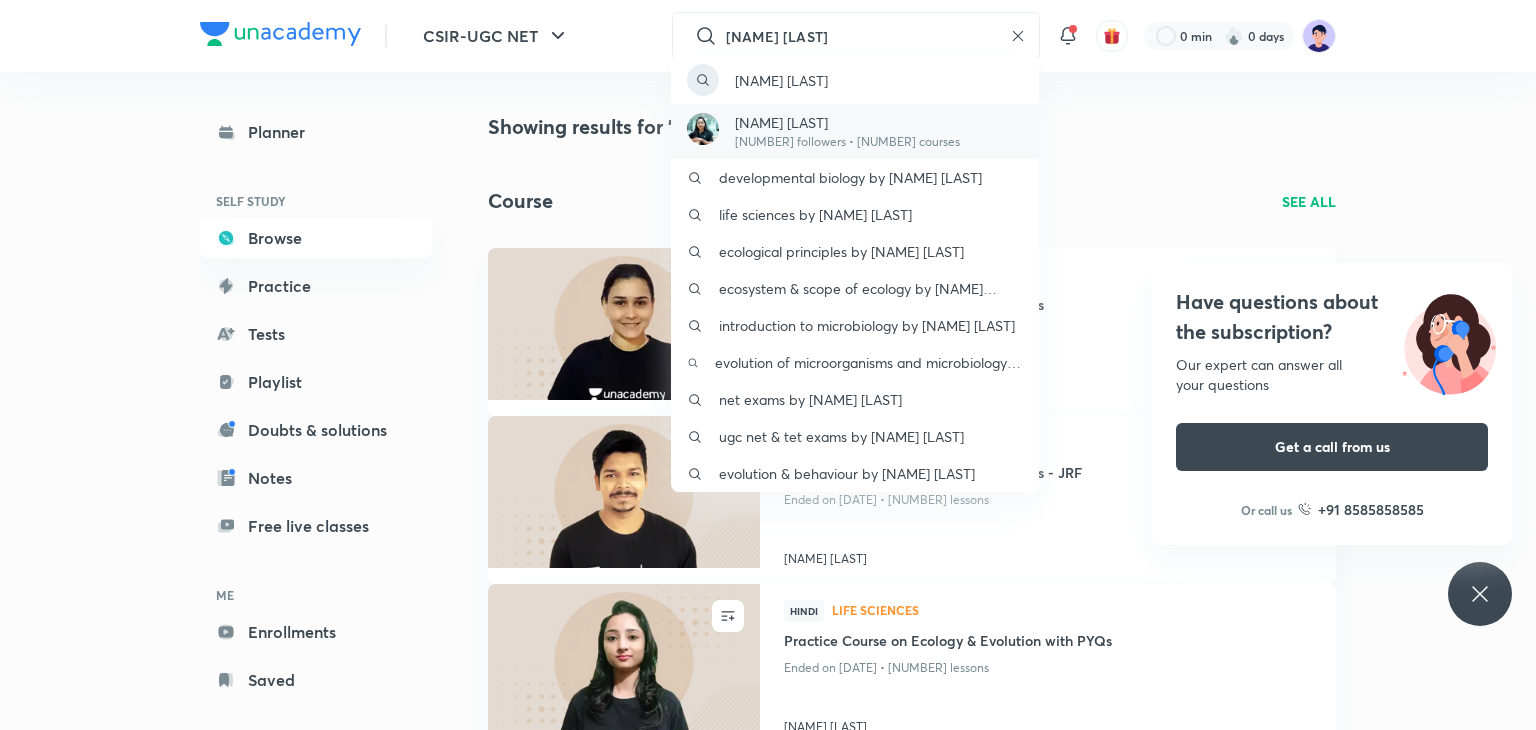 click on "[NUMBER] followers • [NUMBER] courses" at bounding box center [847, 142] 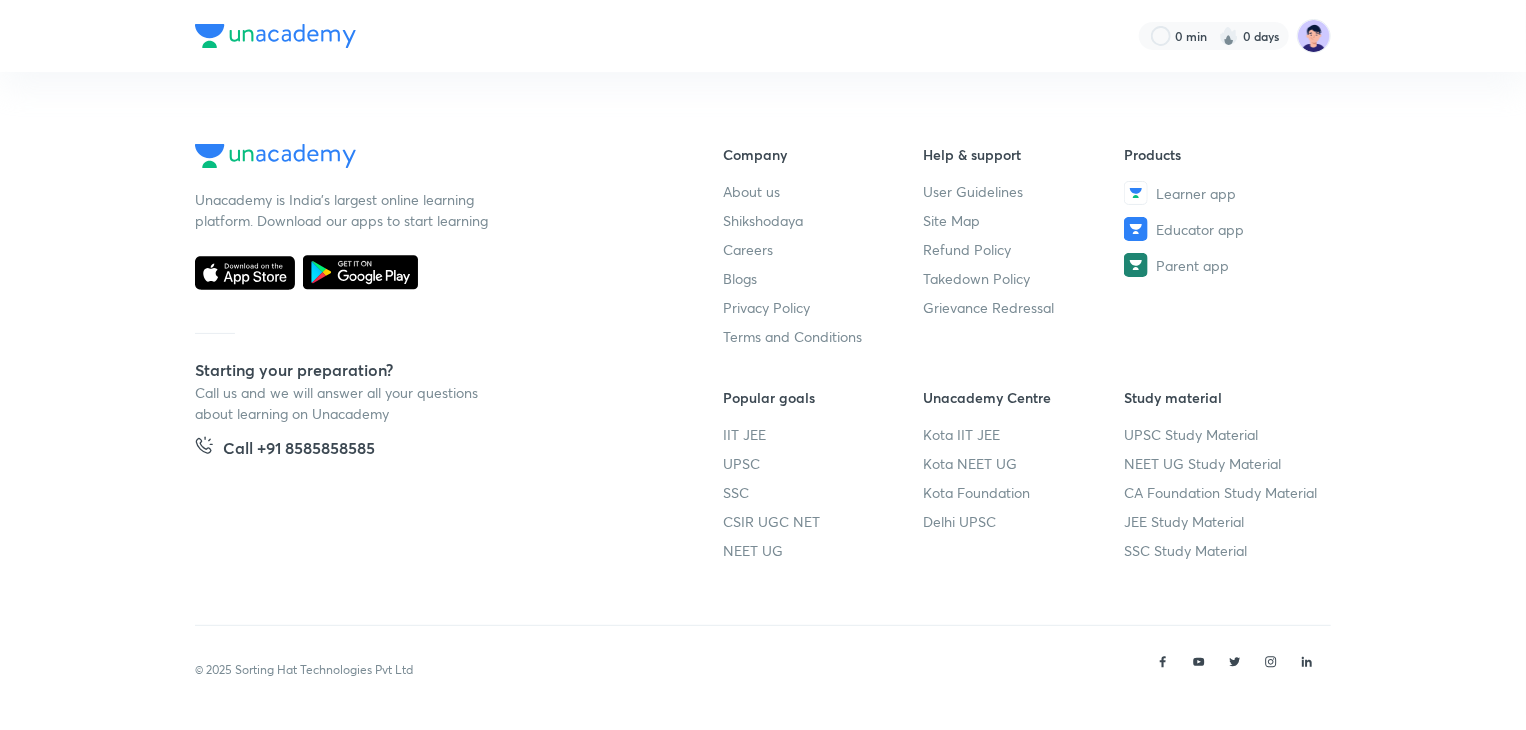 scroll, scrollTop: 0, scrollLeft: 0, axis: both 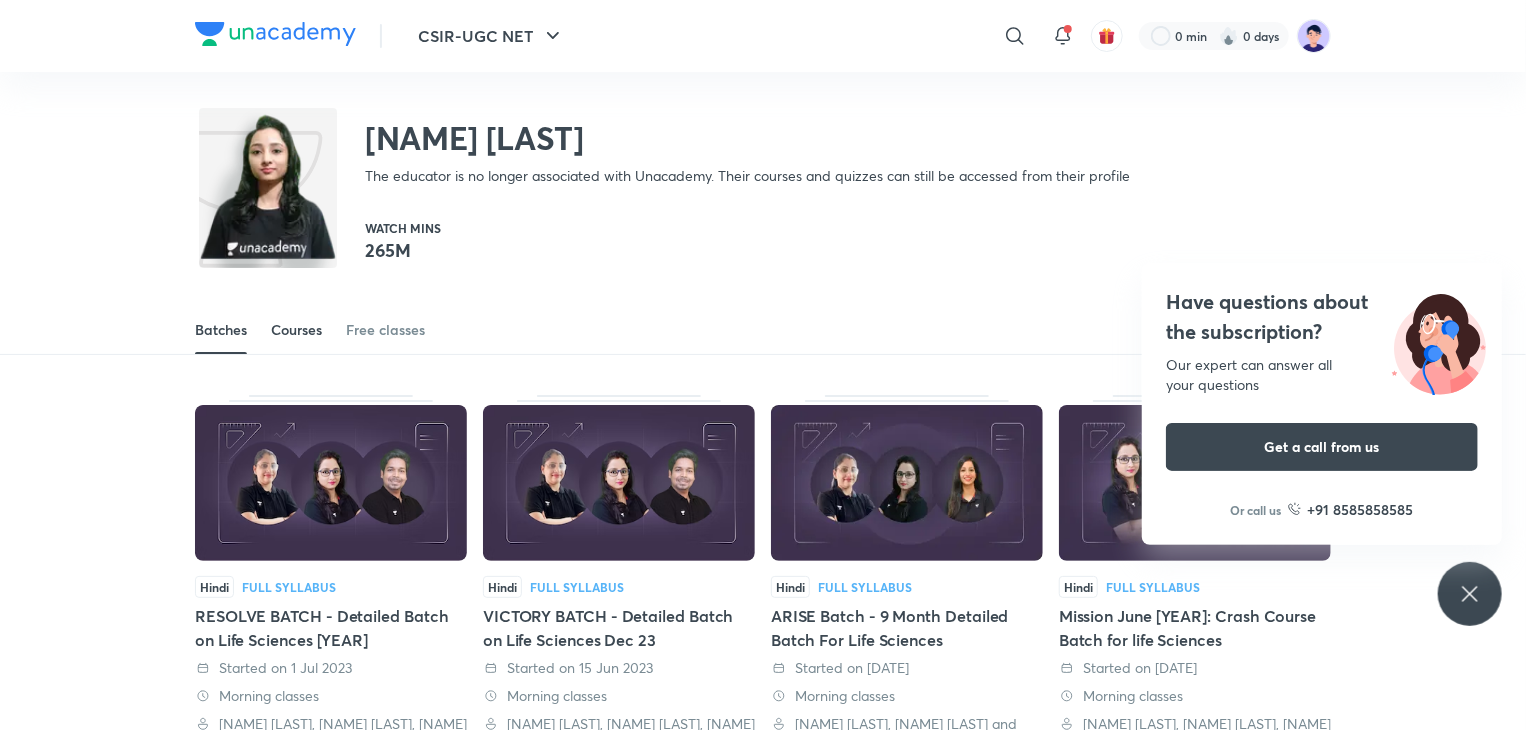 click on "Courses" at bounding box center [296, 330] 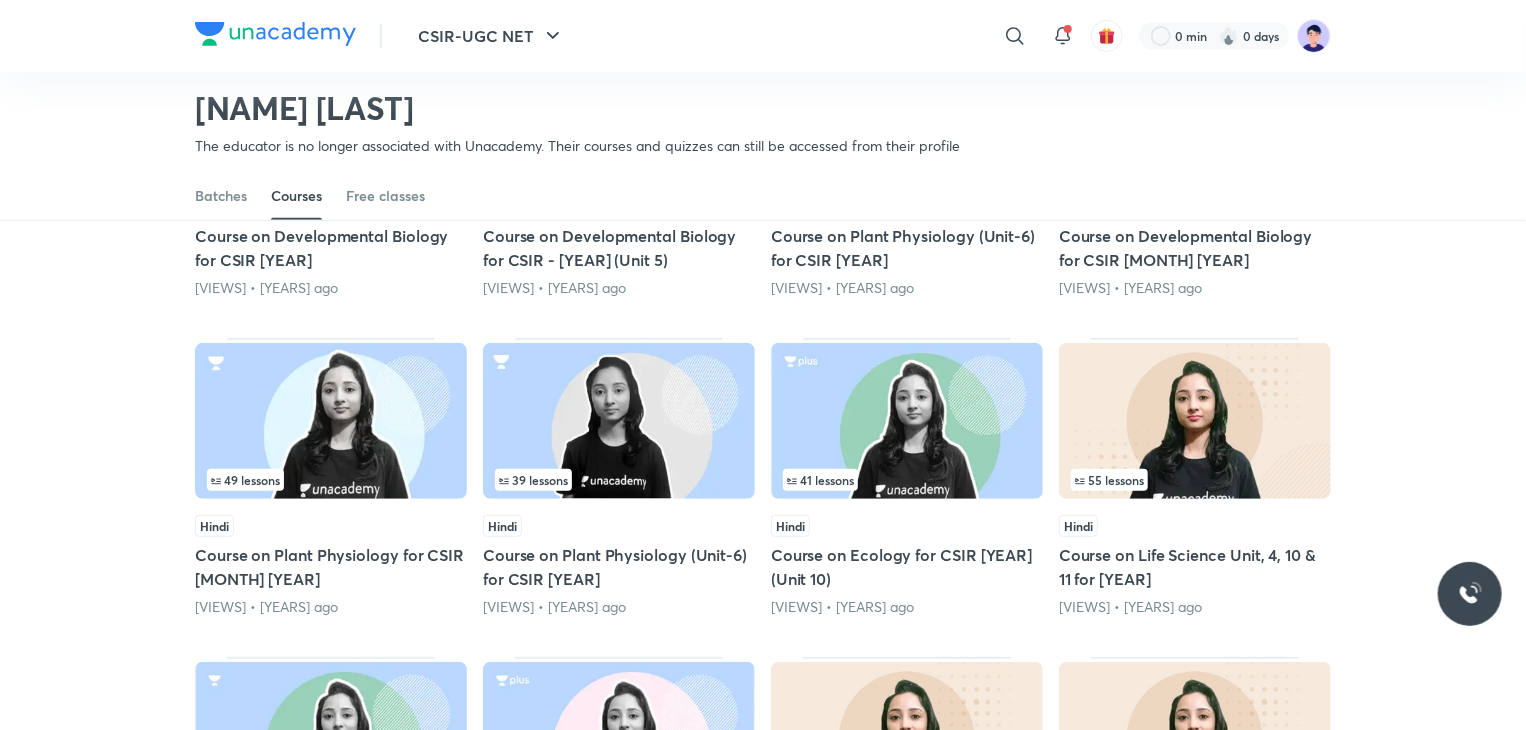 scroll, scrollTop: 448, scrollLeft: 0, axis: vertical 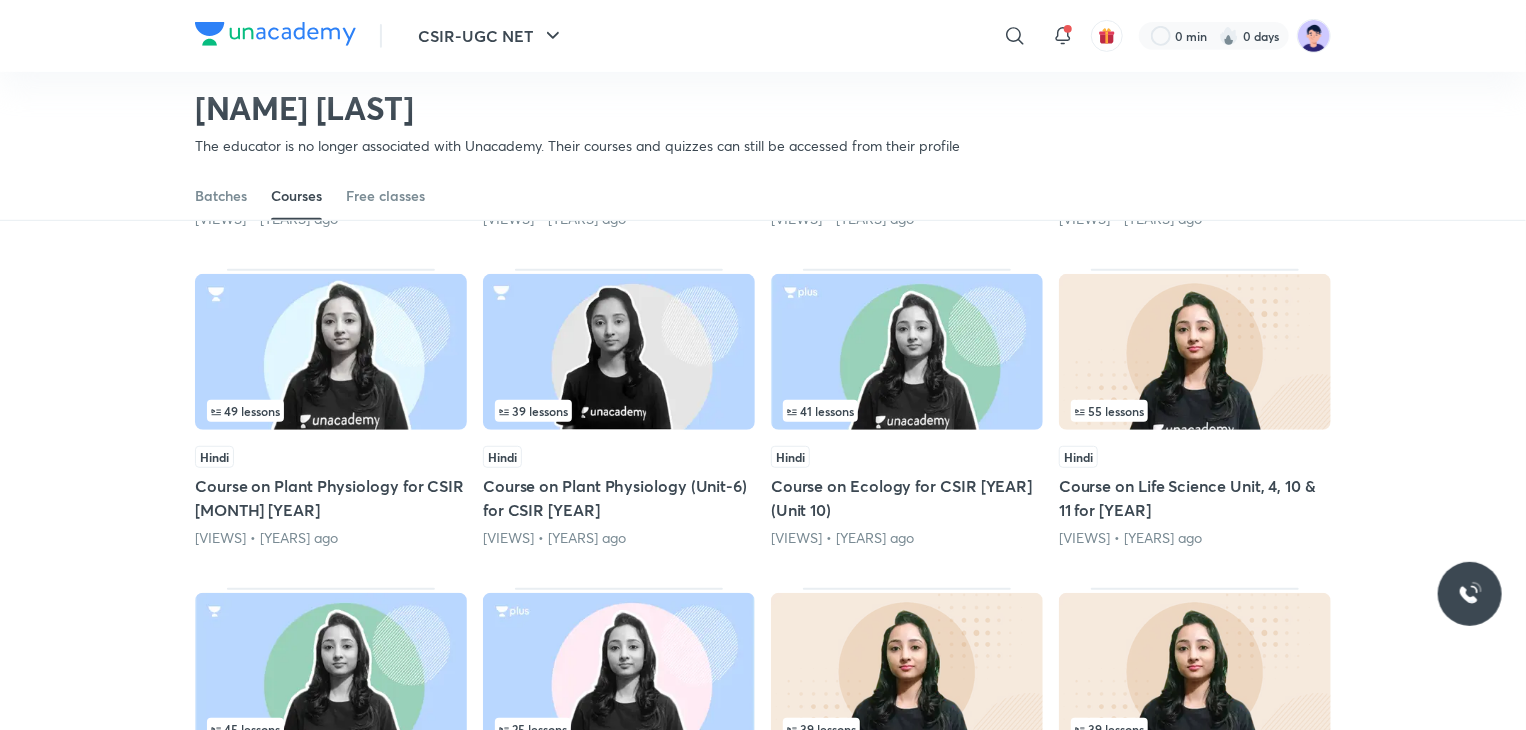 click on "[NUMBER] lessons Hindi Course on Ecology for CSIR [YEAR] (Unit 10) [VIEWS] • [YEARS] ago" at bounding box center [907, 408] 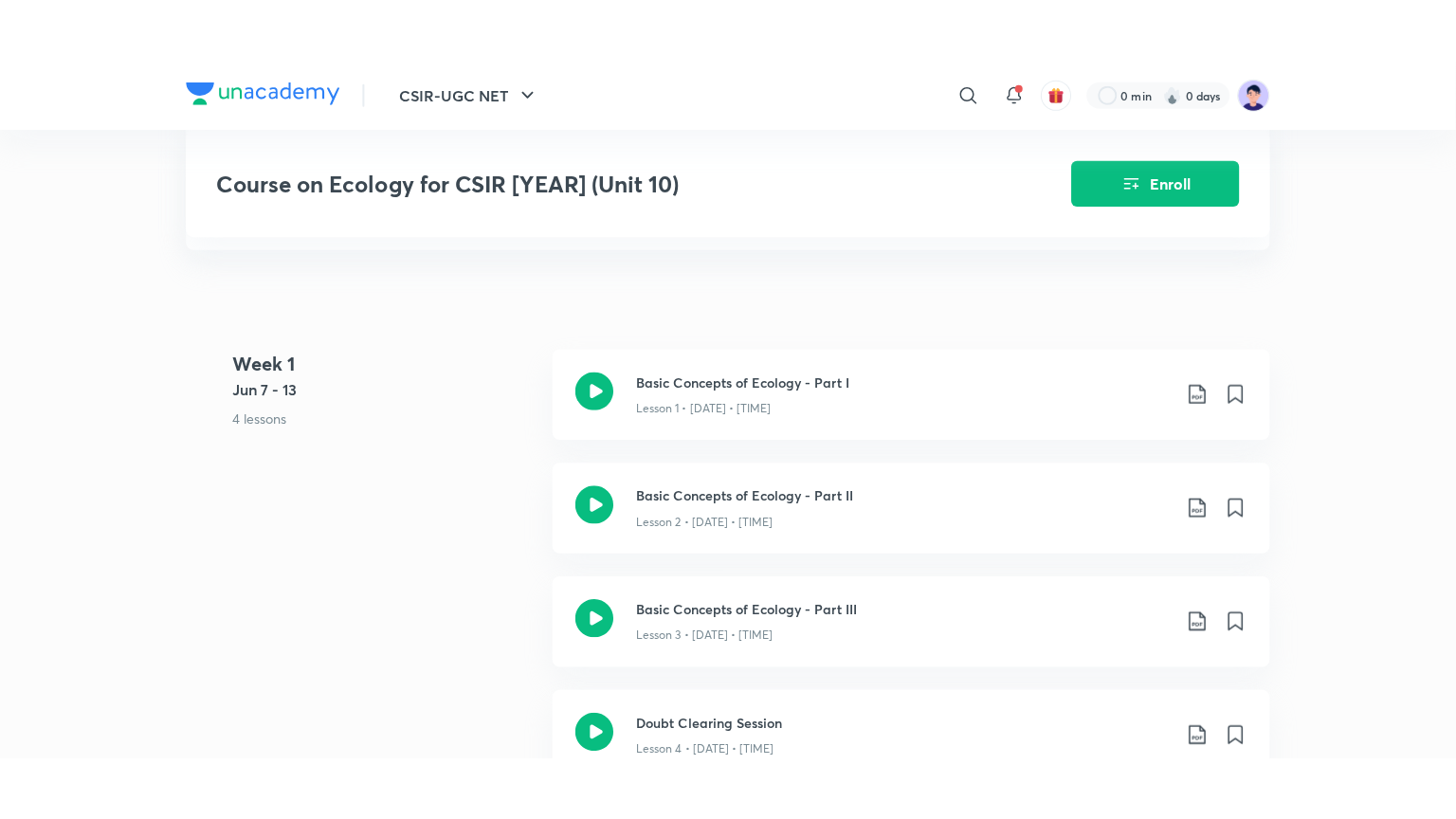 scroll, scrollTop: 318, scrollLeft: 0, axis: vertical 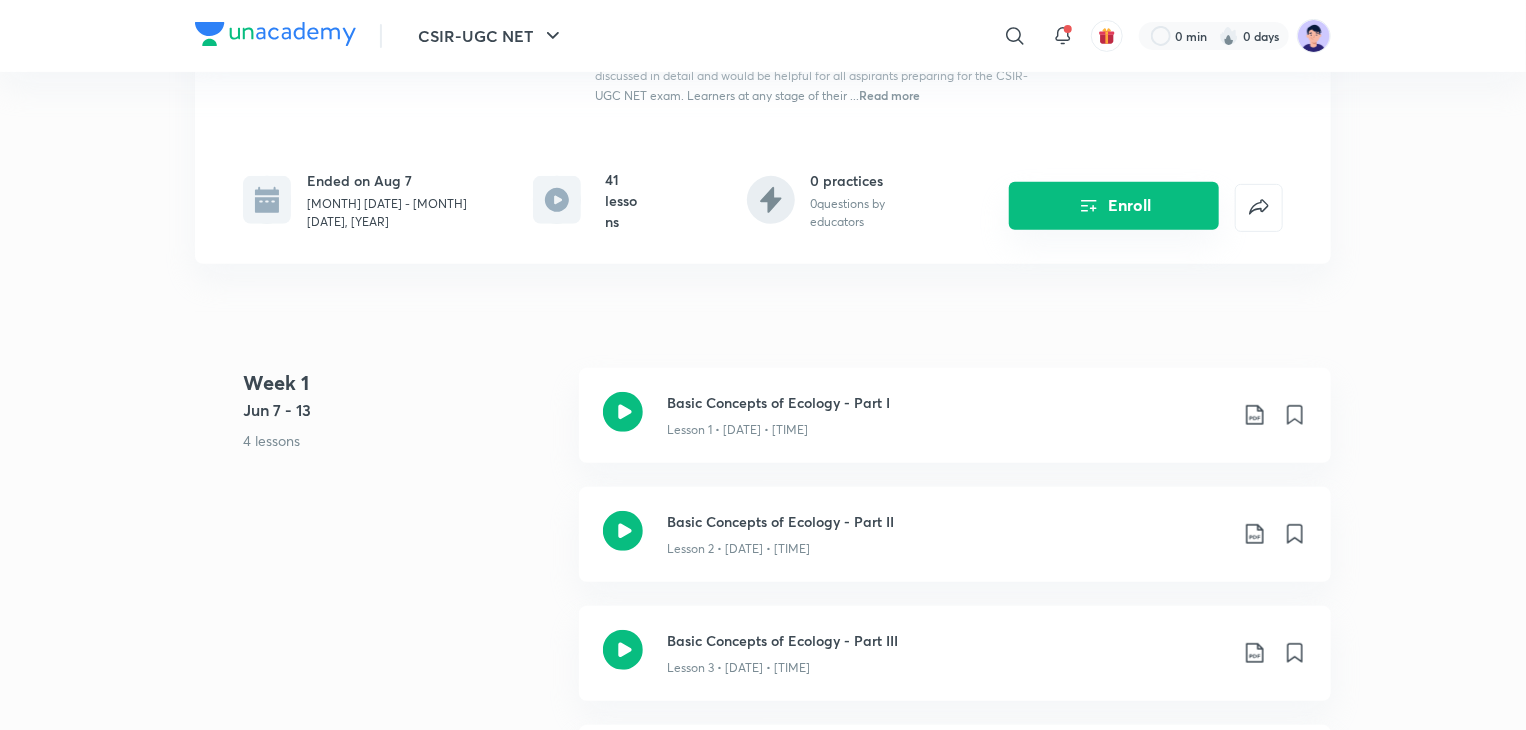 click on "Enroll" at bounding box center [1114, 206] 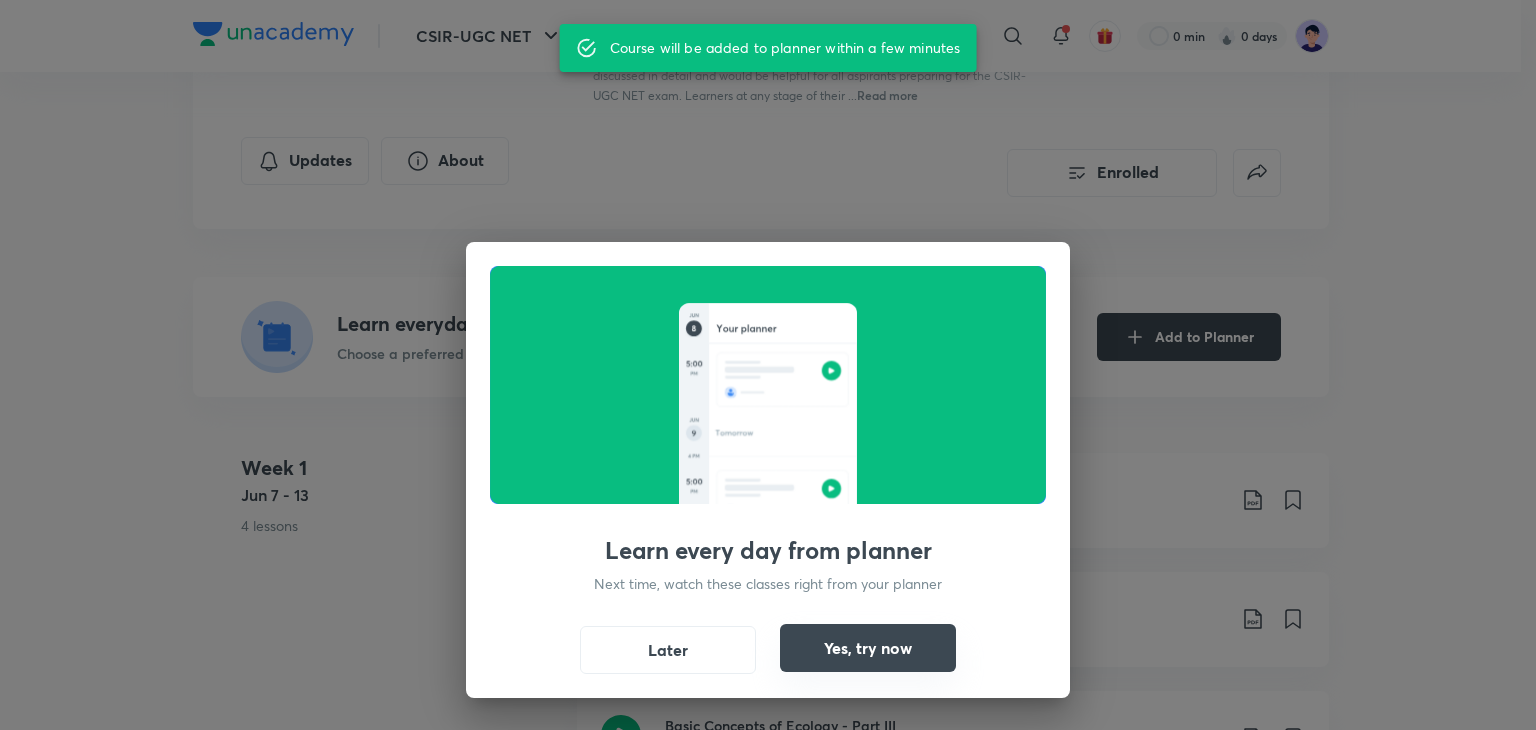 click on "Yes, try now" at bounding box center (868, 648) 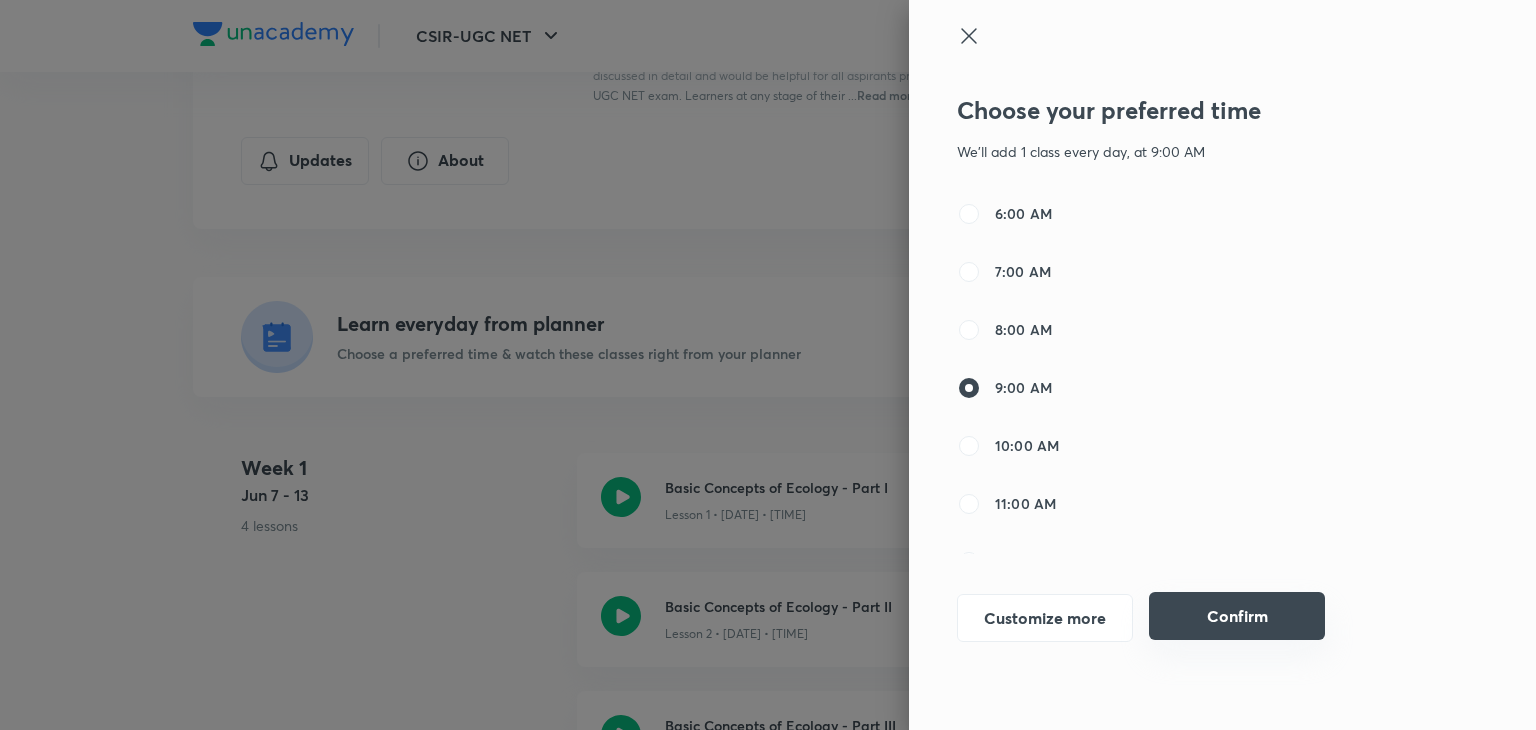 click on "Confirm" at bounding box center [1237, 616] 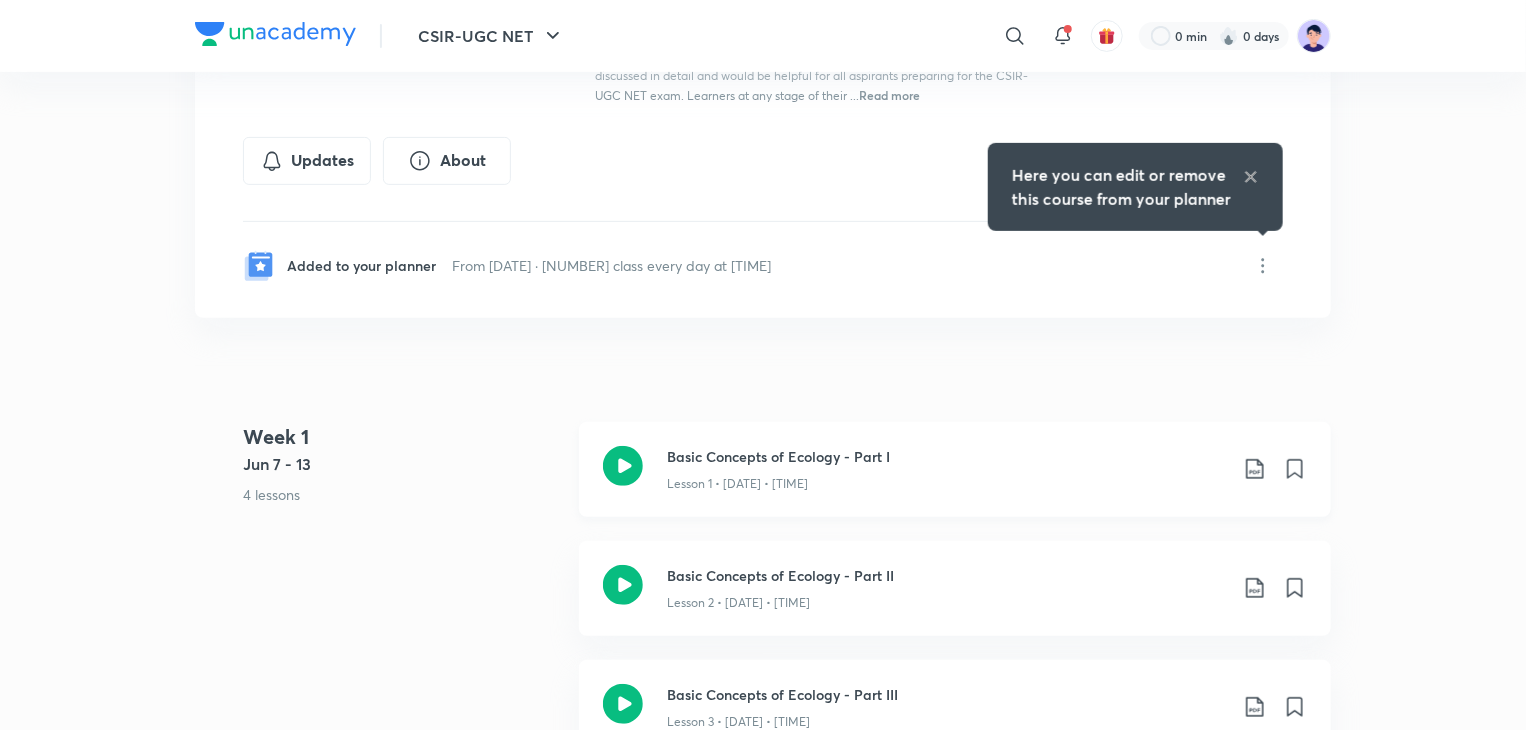 click on "Basic Concepts of Ecology - Part I" at bounding box center [947, 456] 